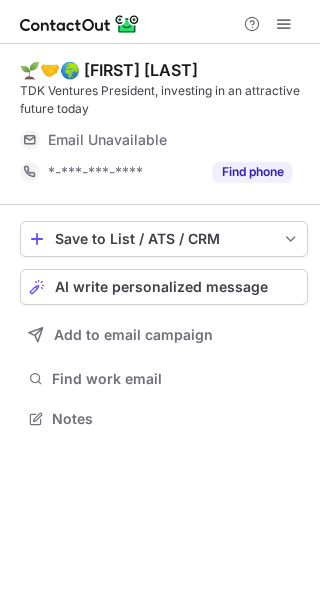 scroll, scrollTop: 0, scrollLeft: 0, axis: both 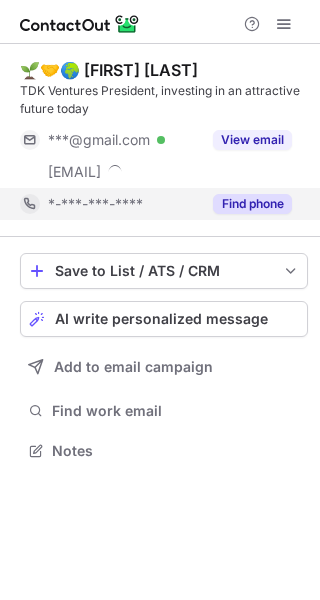 click on "Find phone" at bounding box center [252, 204] 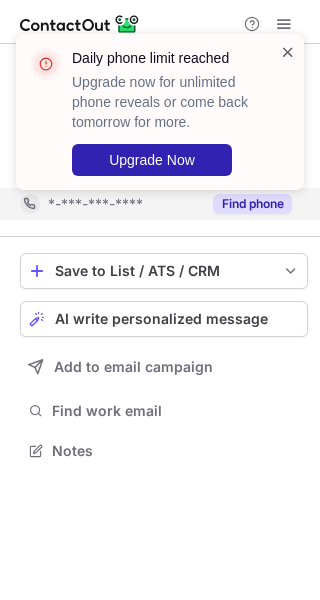 click at bounding box center (288, 52) 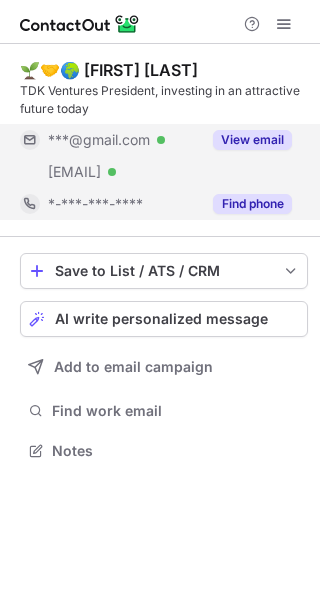 click on "View email" at bounding box center [252, 140] 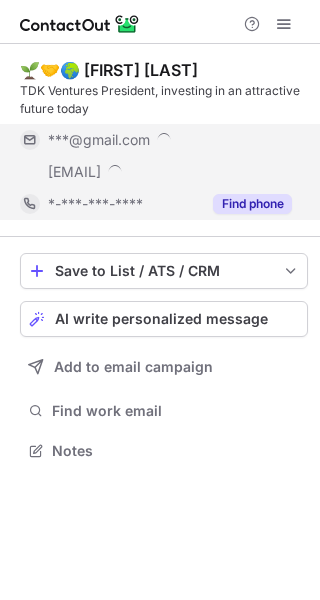 scroll, scrollTop: 10, scrollLeft: 10, axis: both 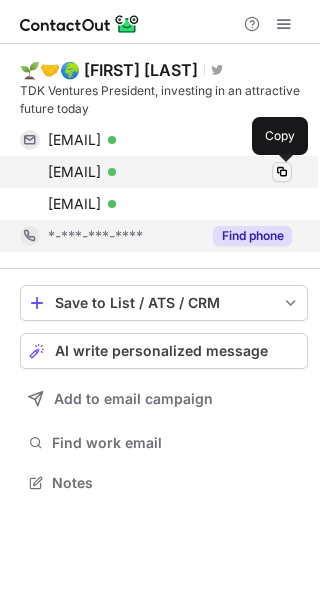 click at bounding box center [282, 172] 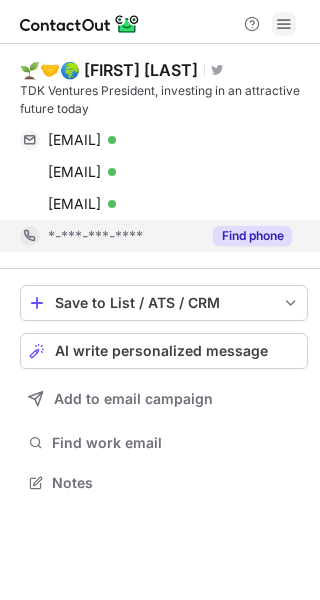click at bounding box center (284, 24) 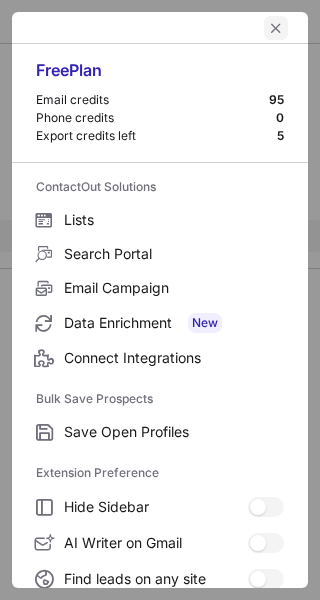 click at bounding box center (276, 28) 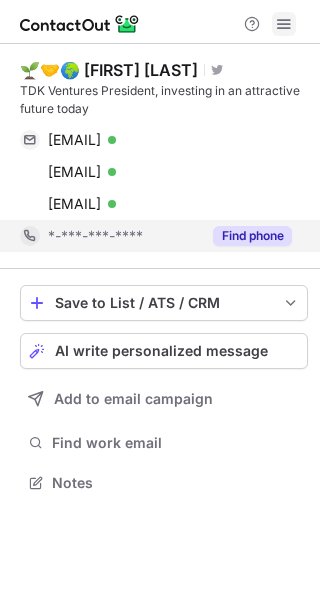 click at bounding box center [284, 24] 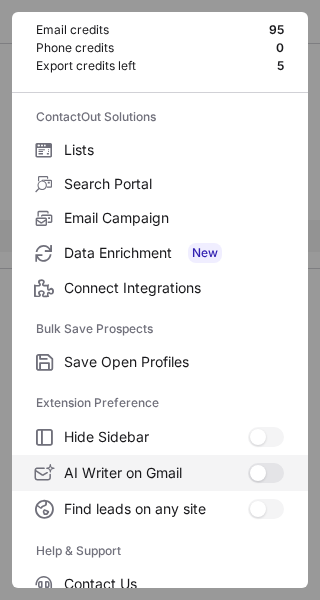 scroll, scrollTop: 233, scrollLeft: 0, axis: vertical 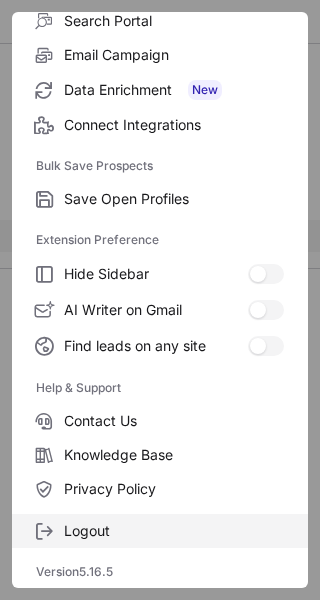 click on "Logout" at bounding box center (174, 531) 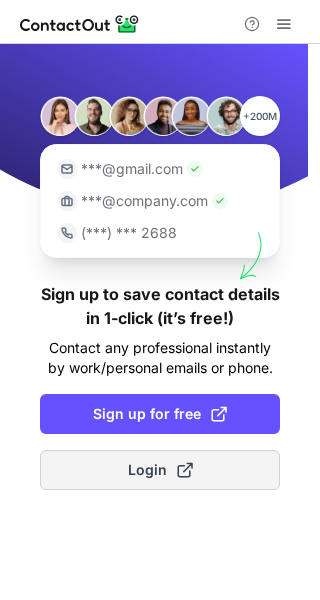click at bounding box center (185, 470) 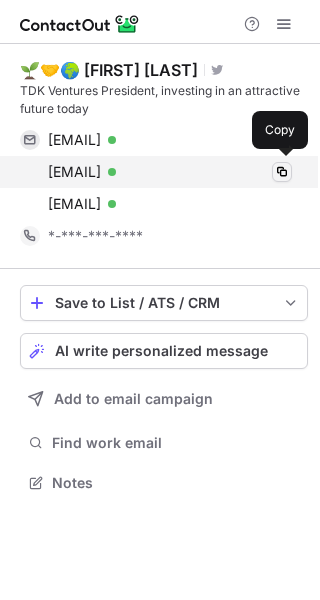 scroll, scrollTop: 0, scrollLeft: 0, axis: both 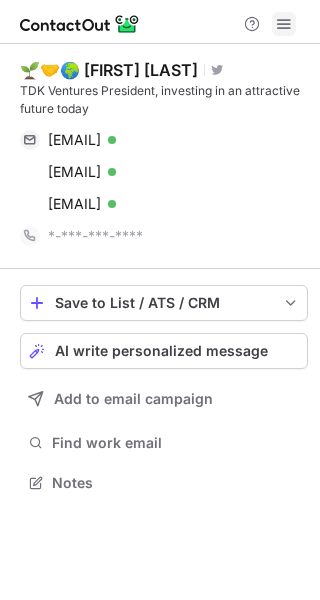 click at bounding box center (284, 24) 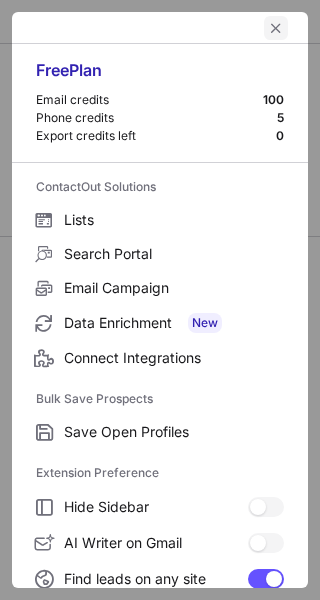 scroll, scrollTop: 437, scrollLeft: 320, axis: both 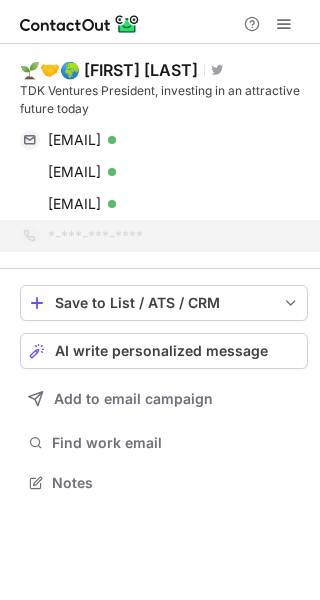 click on "*-***-***-****" at bounding box center (170, 236) 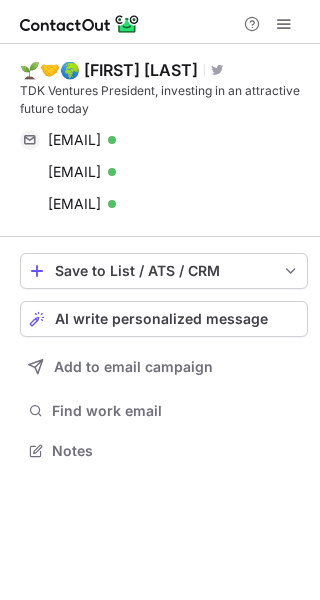 scroll, scrollTop: 437, scrollLeft: 320, axis: both 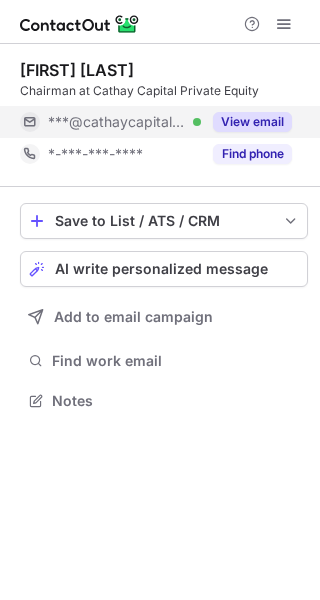 click on "View email" at bounding box center (252, 122) 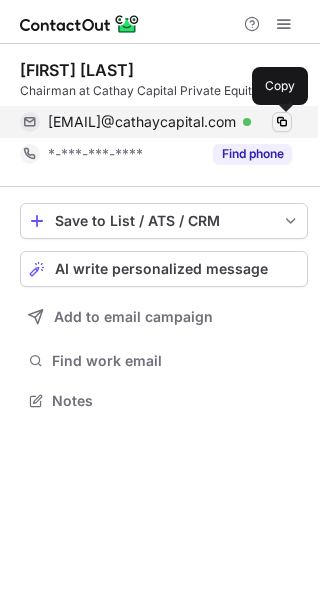 click at bounding box center (282, 122) 